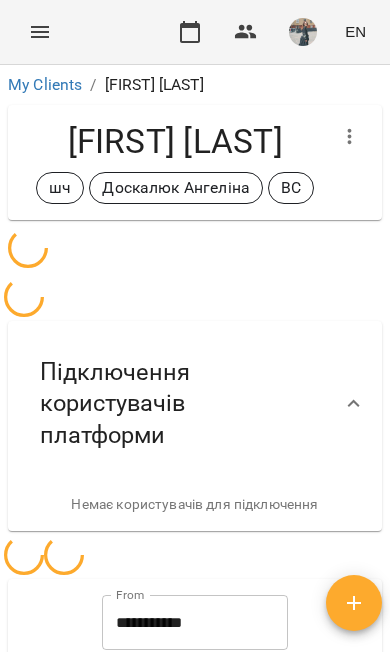 scroll, scrollTop: 0, scrollLeft: 0, axis: both 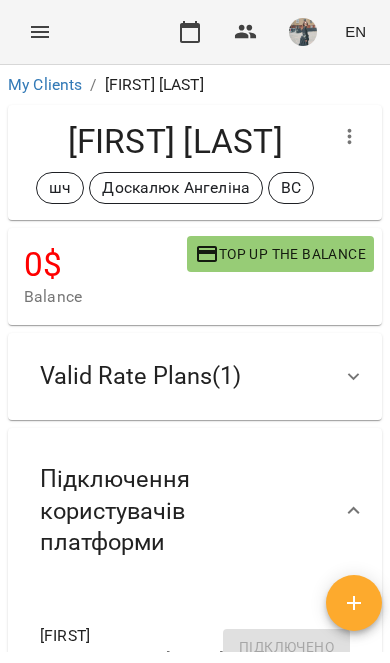 click at bounding box center (40, 32) 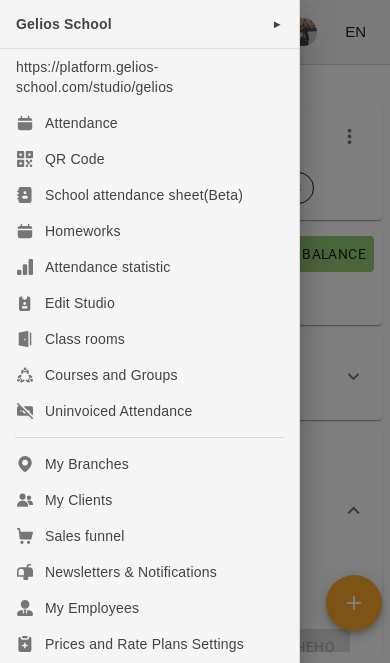 click on "My Clients" at bounding box center (149, 500) 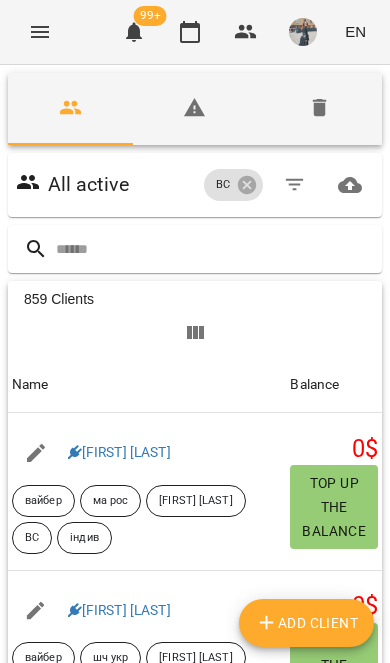 click at bounding box center (215, 249) 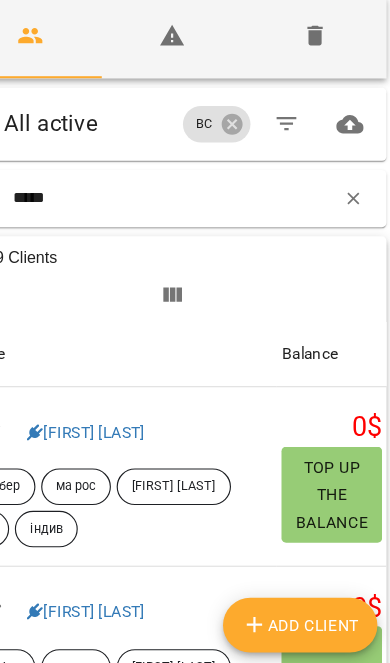 type on "*****" 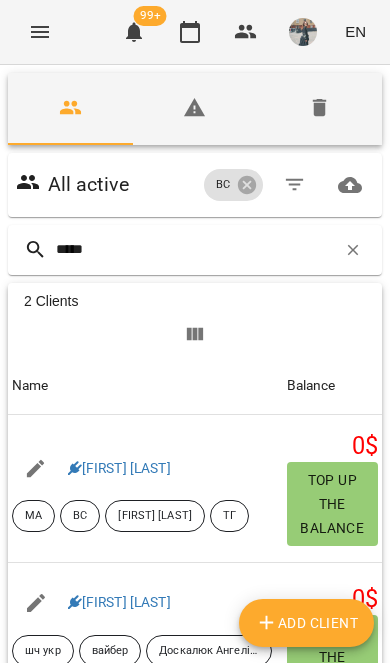 click on "[FIRST] [LAST]" at bounding box center [119, 602] 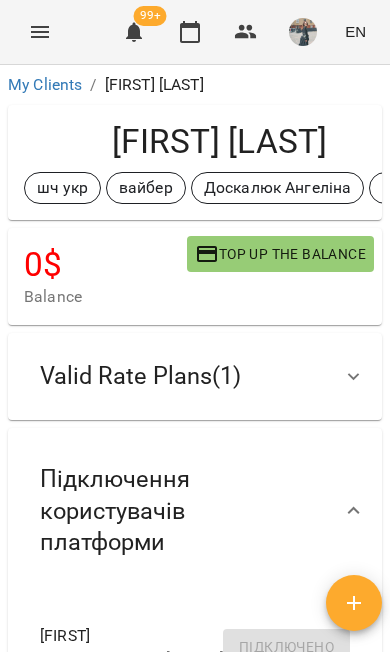 click on "Valid Rate Plans ( 1 )" at bounding box center [195, 376] 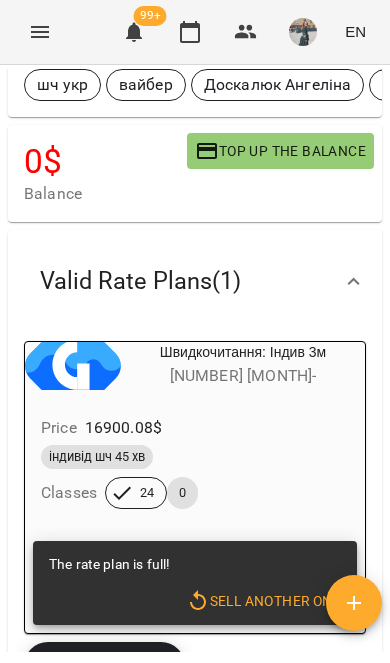 scroll, scrollTop: 106, scrollLeft: 0, axis: vertical 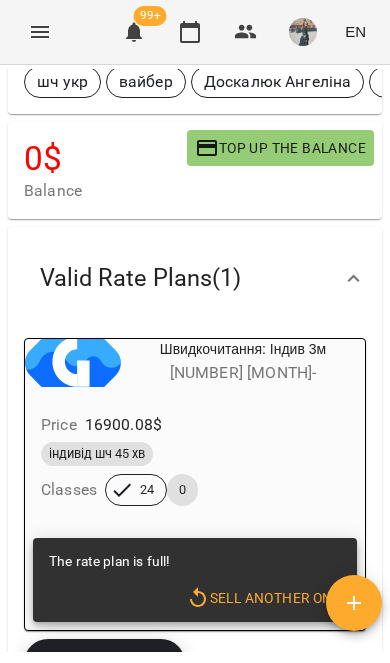 click on "Sell another one" at bounding box center (263, 598) 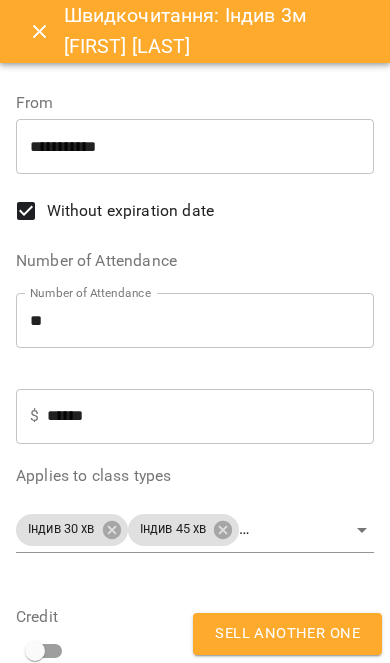 type on "**********" 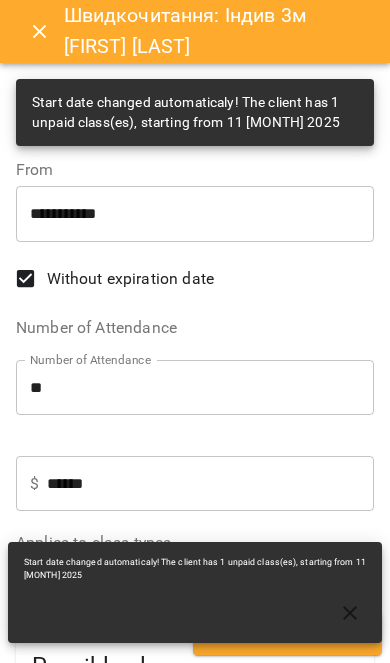 click on "**" at bounding box center (195, 388) 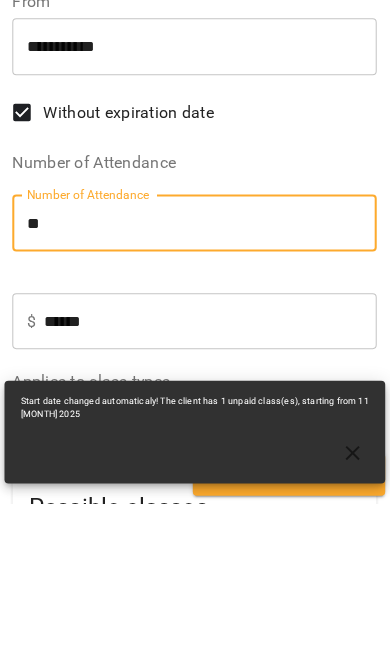 type on "*" 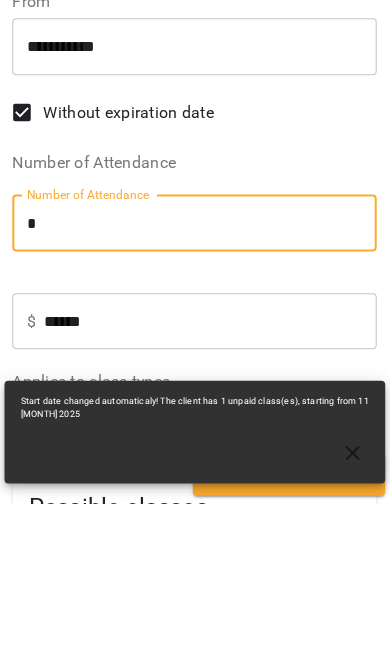 type on "*******" 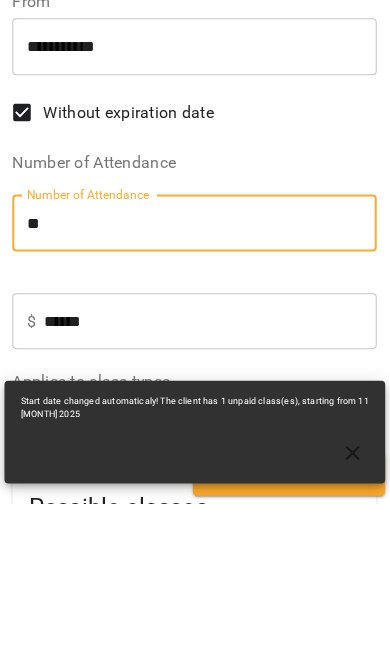 type on "********" 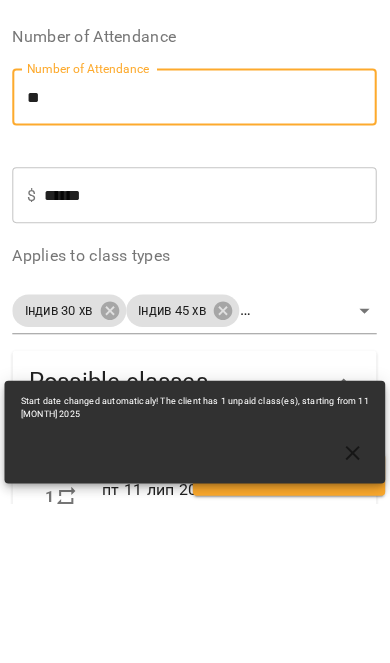scroll, scrollTop: 117, scrollLeft: 0, axis: vertical 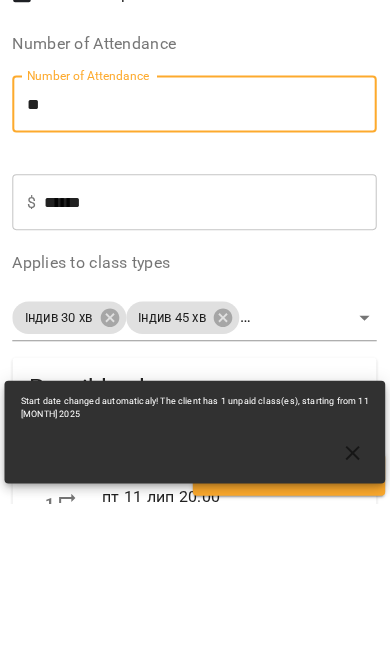 type on "**" 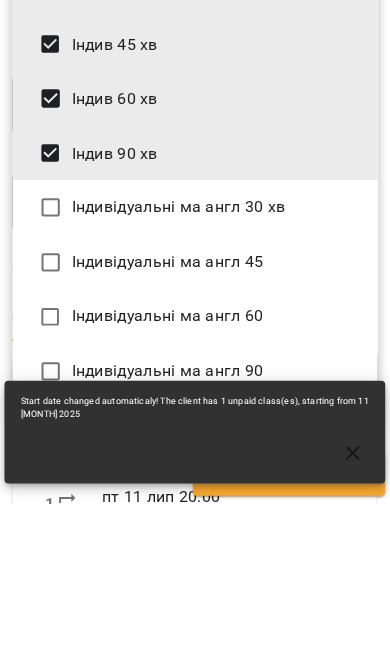 scroll, scrollTop: 2288, scrollLeft: 0, axis: vertical 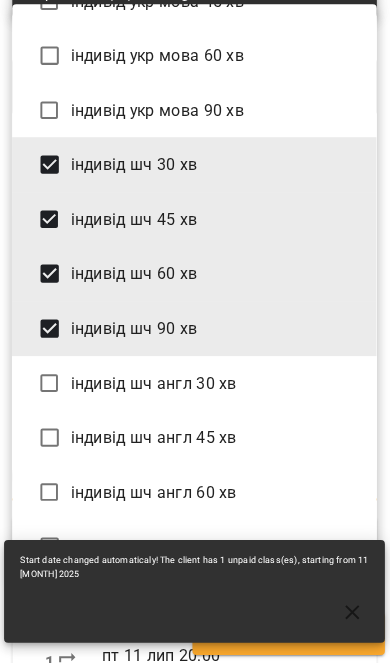 click on "індивід шч 30 хв" at bounding box center [195, 173] 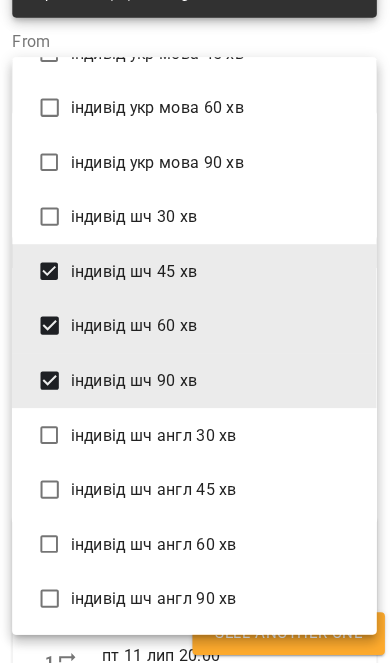 click on "індивід шч 60 хв" at bounding box center [195, 332] 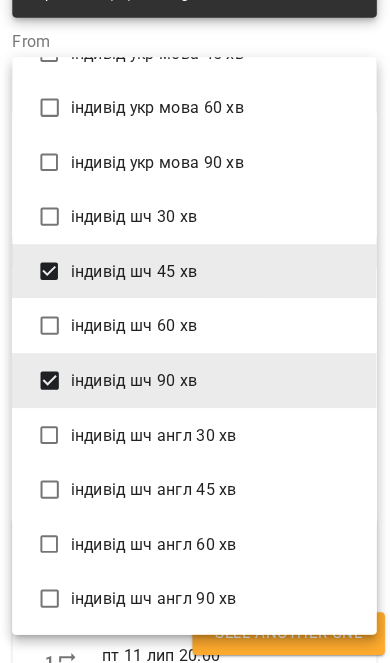click on "індивід шч 90 хв" at bounding box center [195, 386] 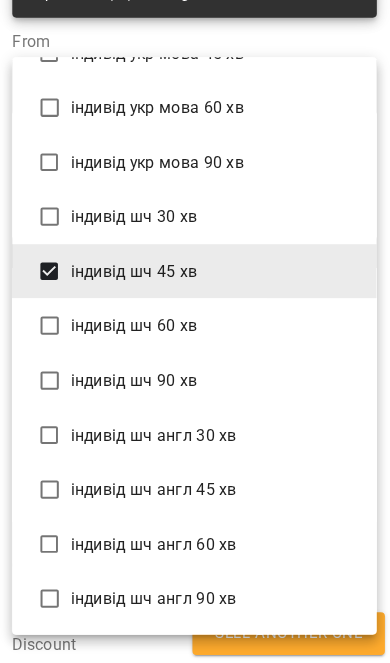 type on "**********" 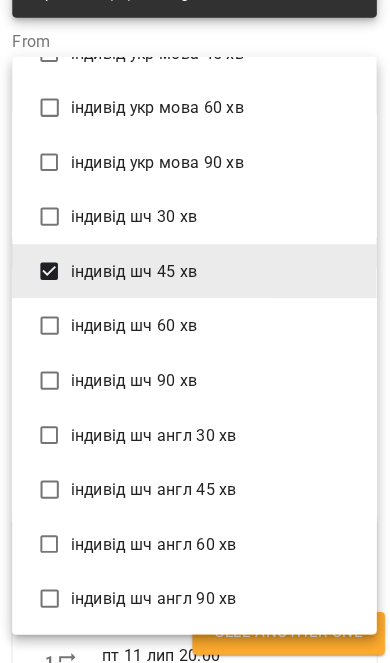 scroll, scrollTop: 614, scrollLeft: 0, axis: vertical 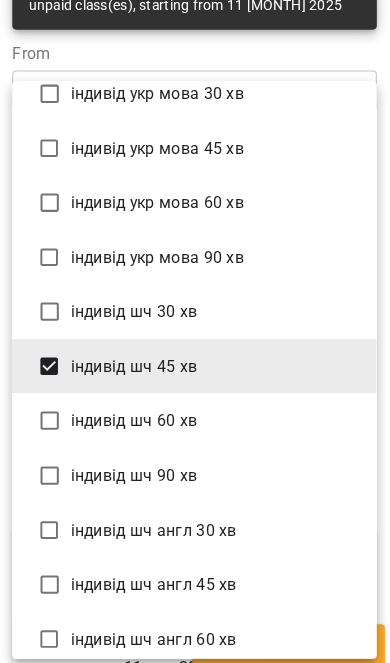 click at bounding box center [195, 331] 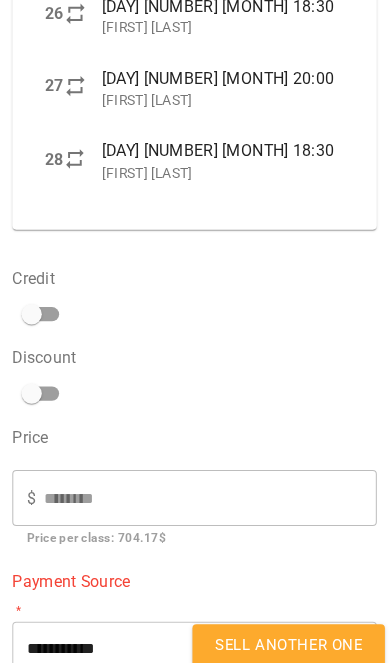 scroll, scrollTop: 2546, scrollLeft: 0, axis: vertical 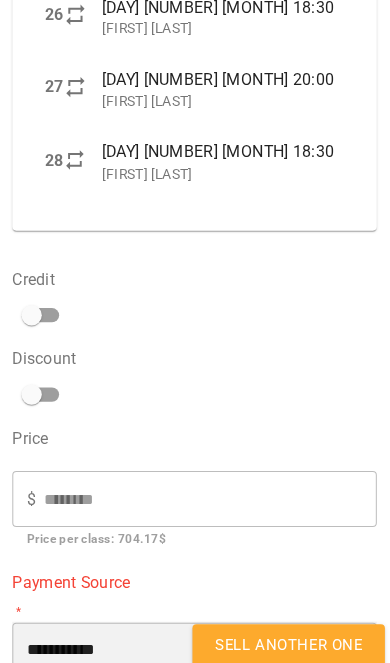click on "**********" at bounding box center [195, 639] 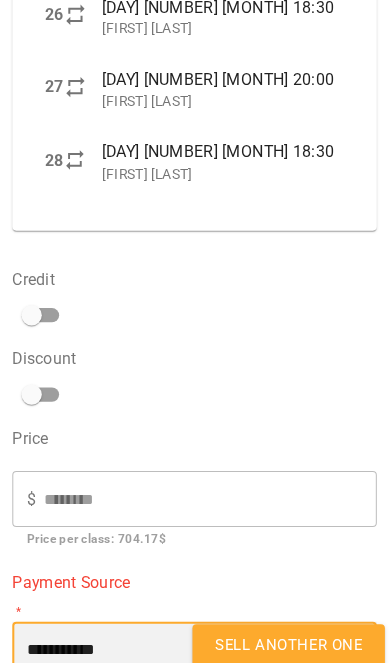 select on "****" 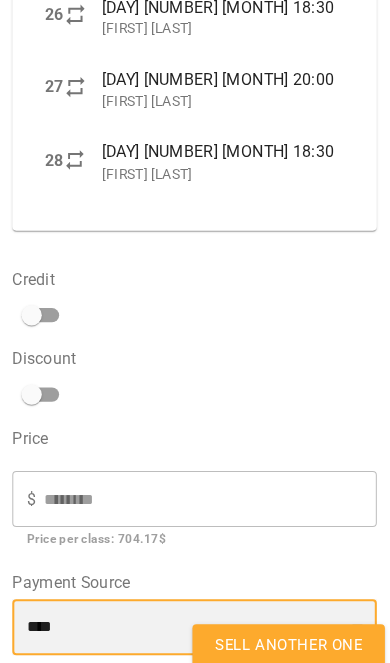 scroll, scrollTop: 2524, scrollLeft: 0, axis: vertical 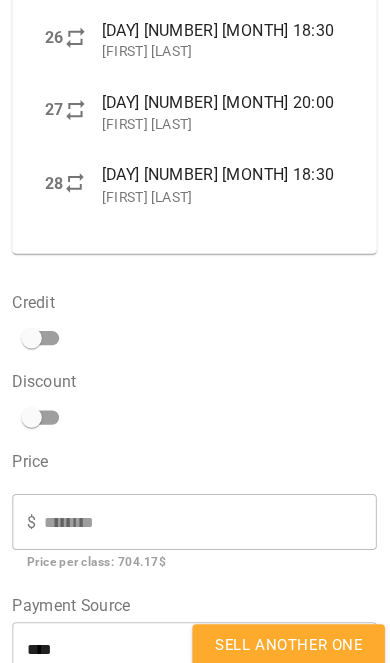 click on "Sell another one" at bounding box center [287, 634] 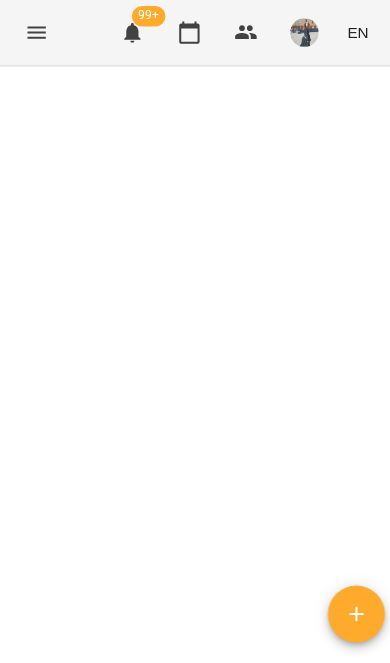 scroll, scrollTop: 0, scrollLeft: 0, axis: both 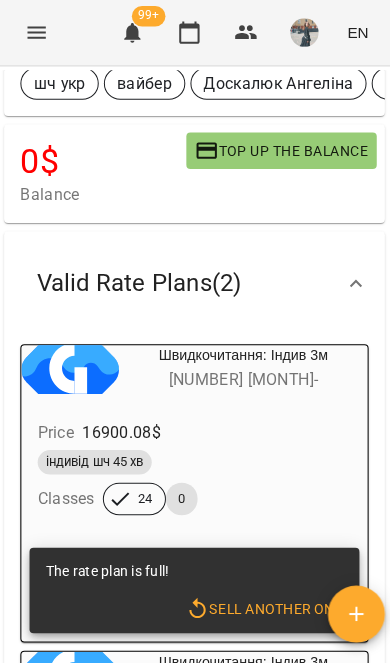 click on "індивід шч 45 хв" at bounding box center (195, 454) 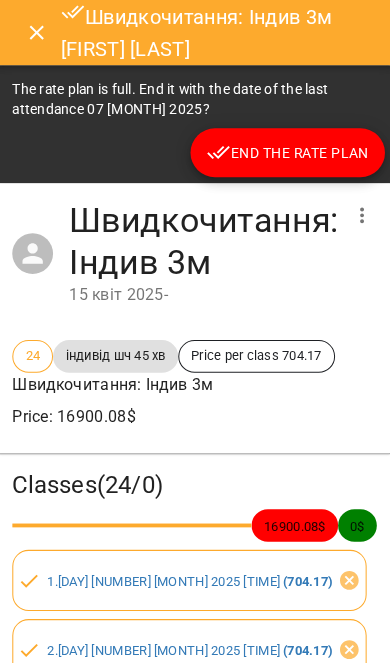 click on "End the rate plan" at bounding box center [286, 150] 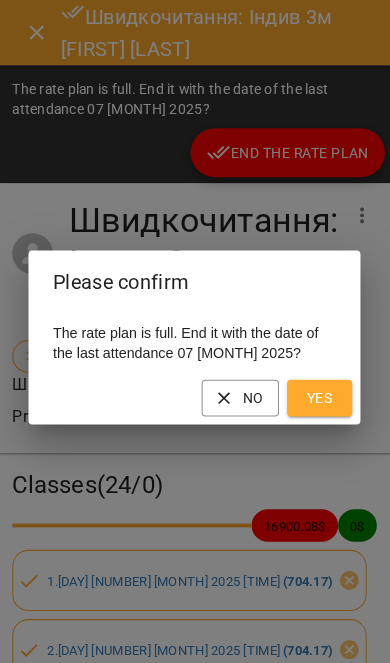 click on "Yes" at bounding box center [318, 391] 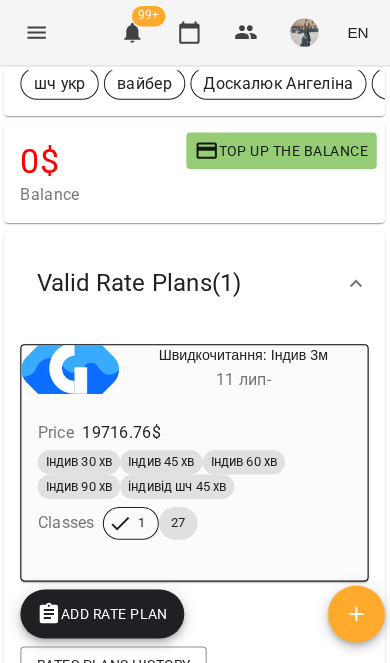 click on "Швидкочитання: Індив 3м 11 [MONTH]  -" at bounding box center (195, 363) 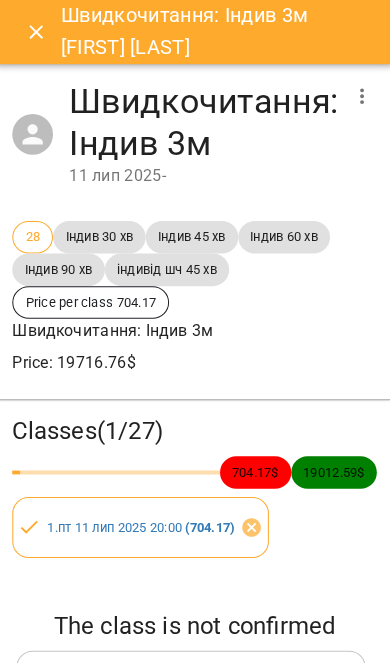 click 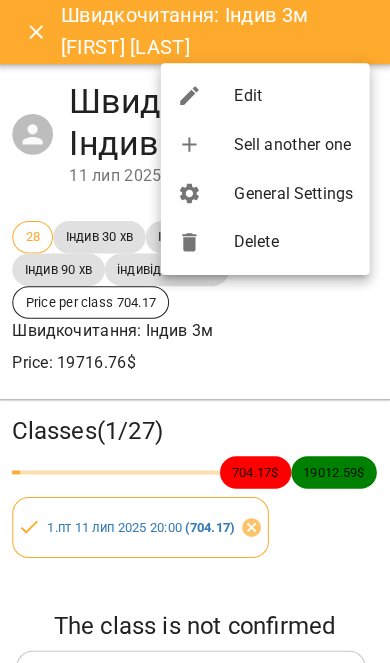 click on "Edit" at bounding box center [264, 94] 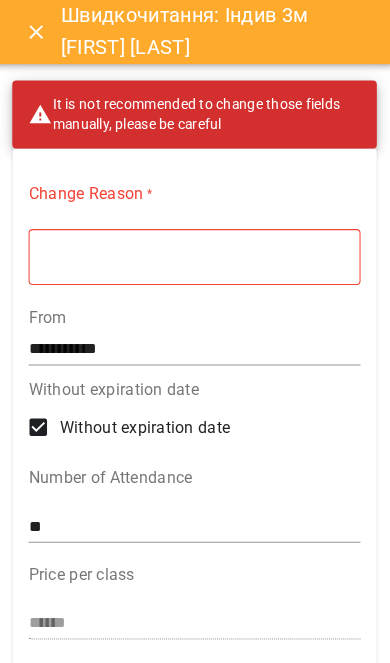 click at bounding box center (195, 252) 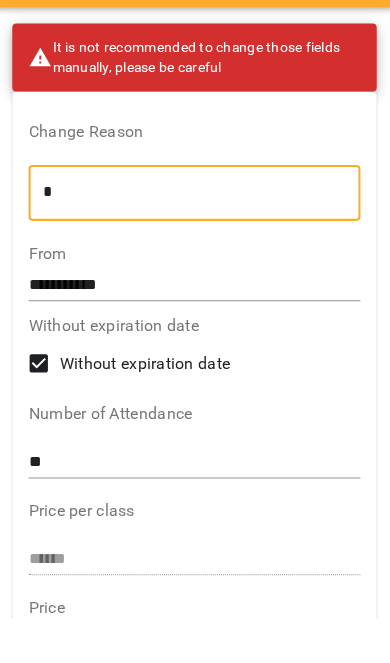 type on "*" 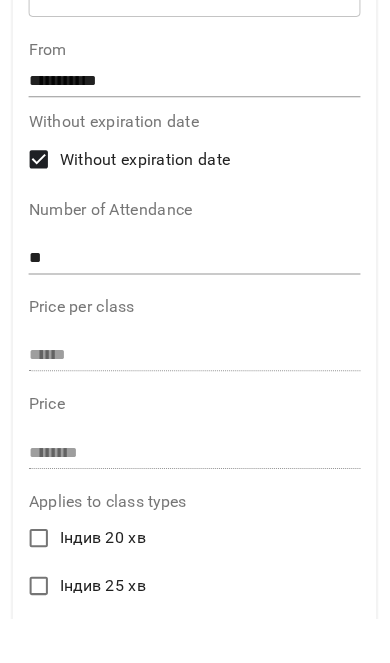 scroll, scrollTop: 812, scrollLeft: 0, axis: vertical 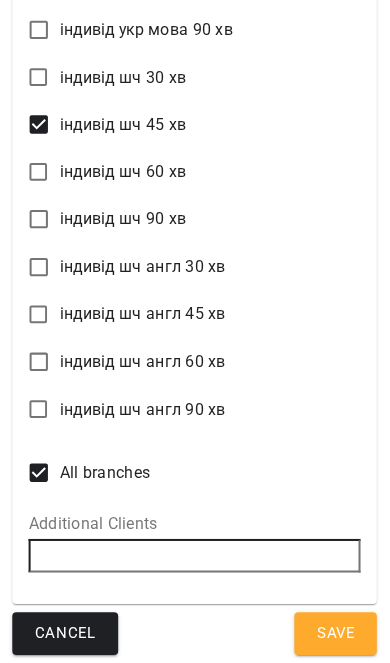 click on "Save" at bounding box center [333, 634] 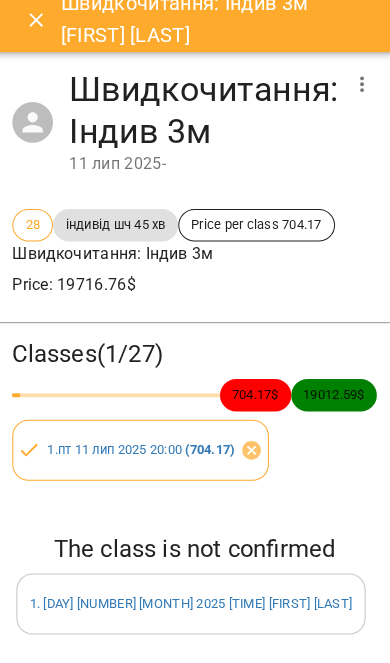 click 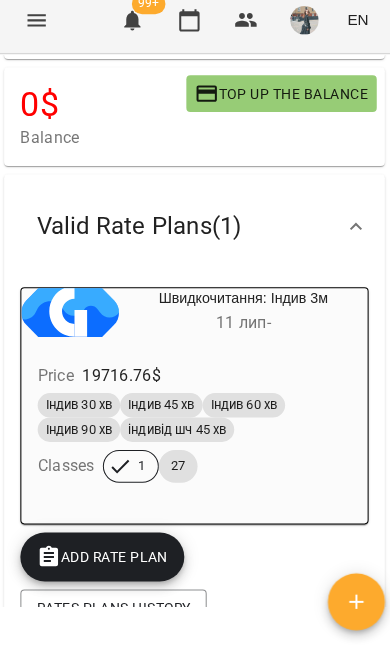 scroll, scrollTop: 0, scrollLeft: 0, axis: both 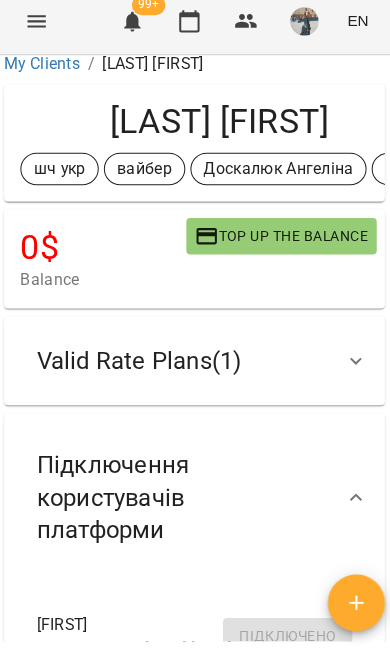 click on "My Clients / [LAST] [FIRST] [LAST] [FIRST] шч укр вайбер Доскалюк Ангеліна ВС 0 $ Balance Top up the balance Valid Rate Plans ( 1 ) Швидкочитання: Індив 3м 11 лип - Price 19716.76 $ індивід шч 45 хв Classes 1 27 Add Rate plan Rates Plans History Підключення користувачів платформи [FIRST] Зареєстровано: [DATE] [TIME] Підключено Client Information https://platform.gelios-school.com/client/65d0c78f332c5598ddc2bd28/6780f91c227364797501f18f Client's digital pass Gelios School Gelios School ОП [EMAIL] [PHONE] The client is not subscribed to ViberBot! The client is not subscribed to GeliosSchoolBot ! No birthday provided Note пт, 10 січ 2025 Created At 6789234cfb138eb347da76da UserId Notes Static schedule Gelios School » Іванова Катерина пн , 18:30 (15 січ - ∞) індивід шч 45 хв Personal пт , 20:00" at bounding box center [195, 385] 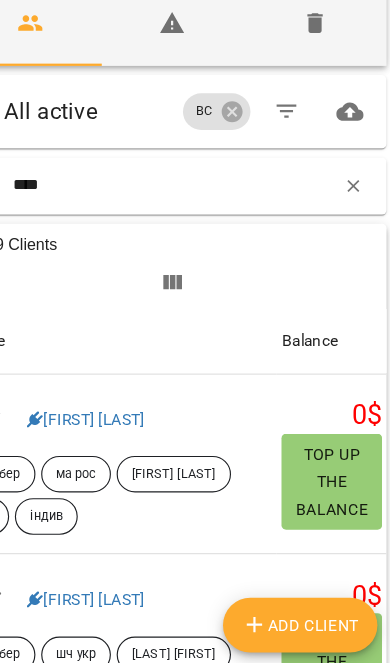 type on "****" 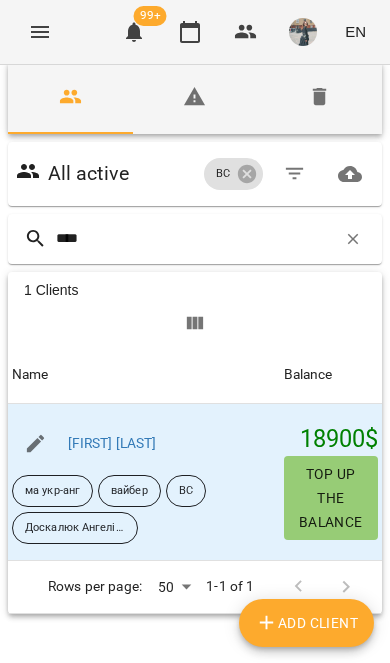 click on "[FIRST] [LAST]" at bounding box center [112, 443] 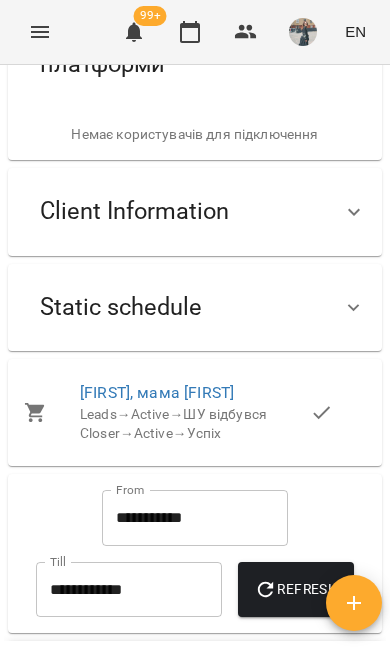 click 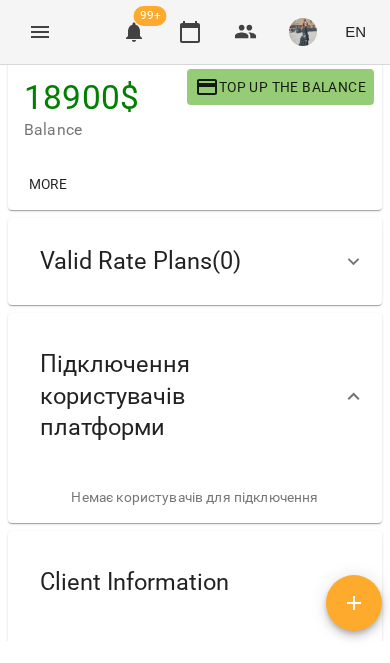 scroll, scrollTop: 20, scrollLeft: 0, axis: vertical 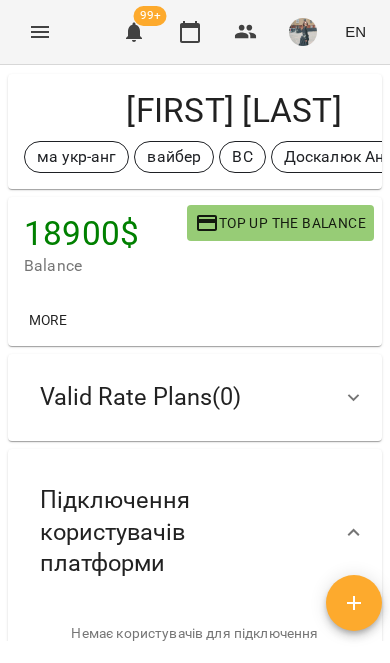 click on "Valid Rate Plans ( 0 )" at bounding box center [195, 397] 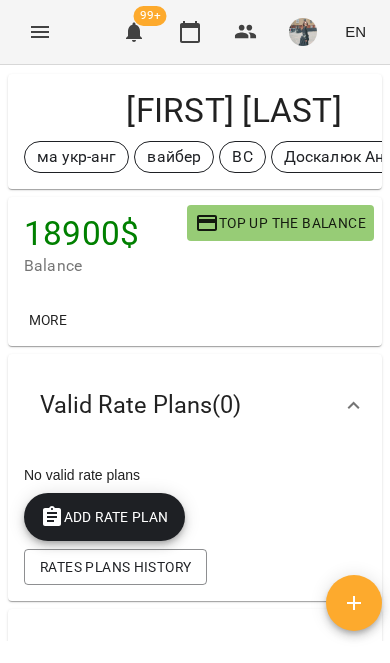 click on "Add Rate plan" at bounding box center (104, 517) 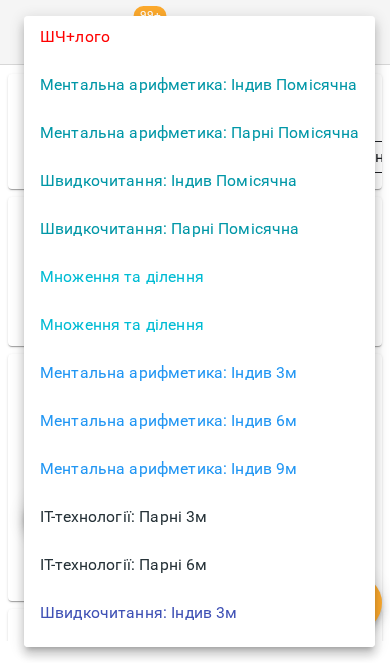scroll, scrollTop: 191, scrollLeft: 0, axis: vertical 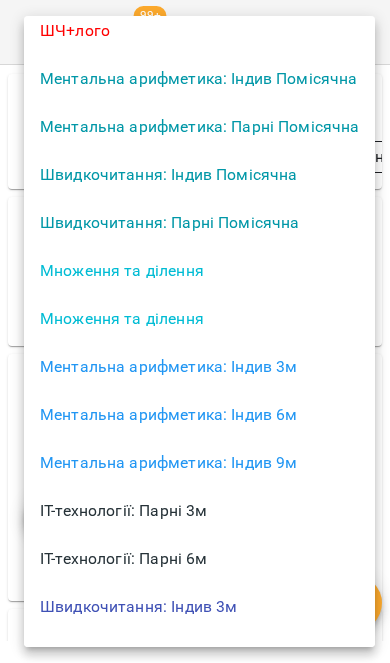 click on "Ментальна арифметика: Індив 3м" at bounding box center [199, 367] 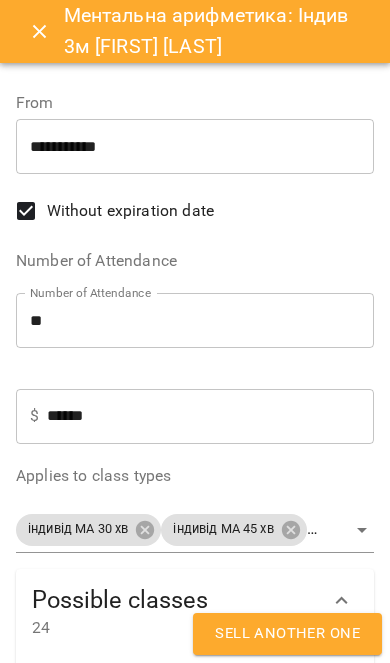 click on "******" at bounding box center (210, 416) 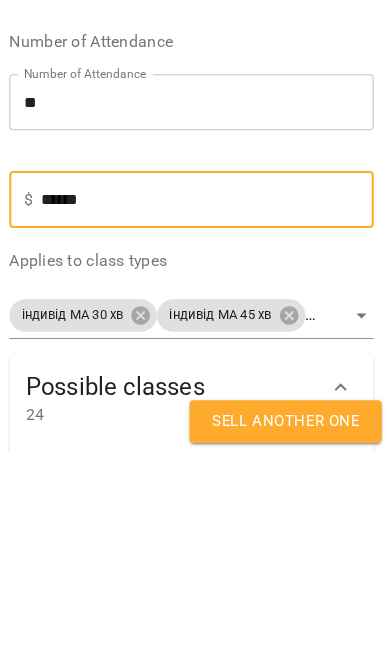 type on "*****" 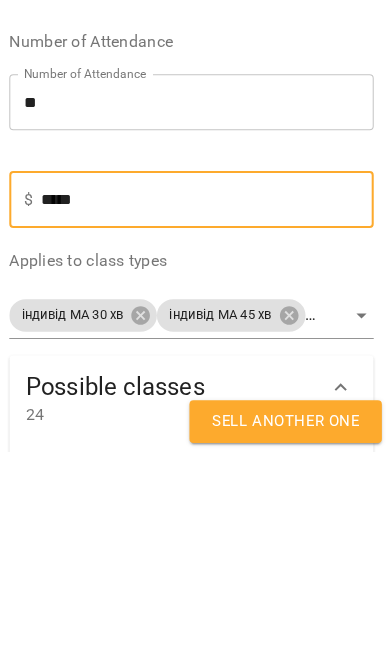 type on "*******" 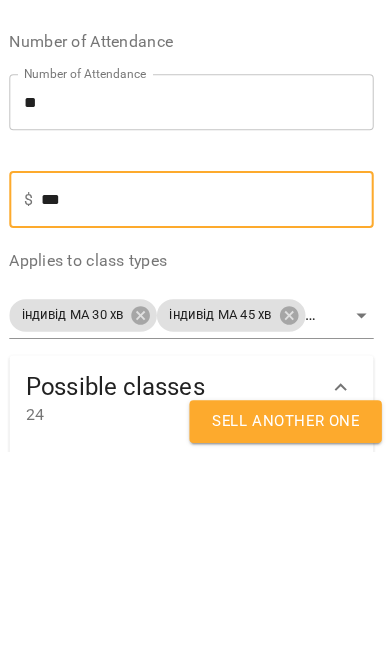 type on "**" 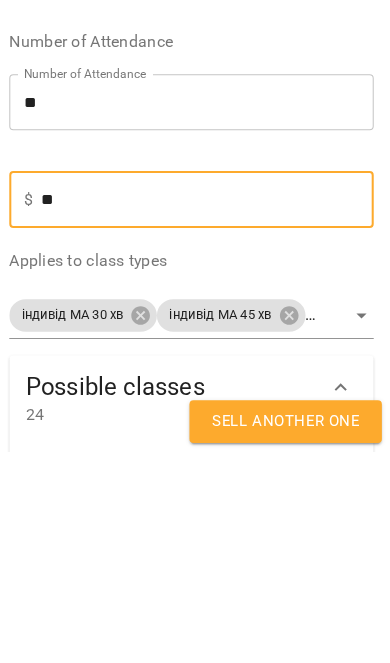 type on "*" 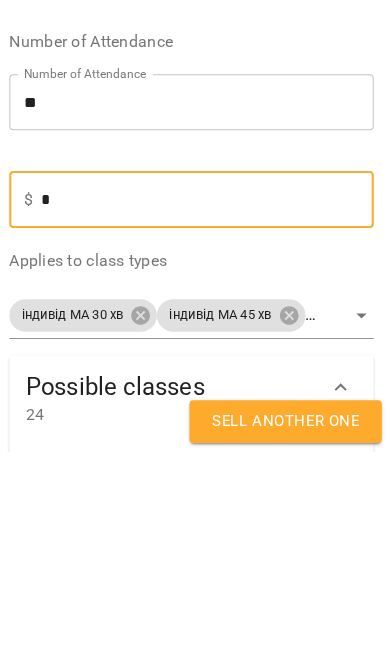 type on "***" 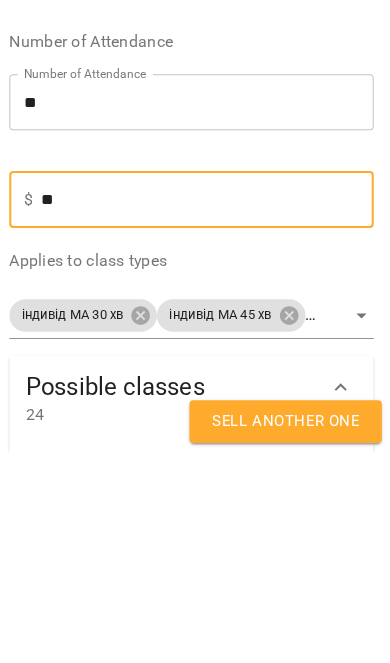 type on "****" 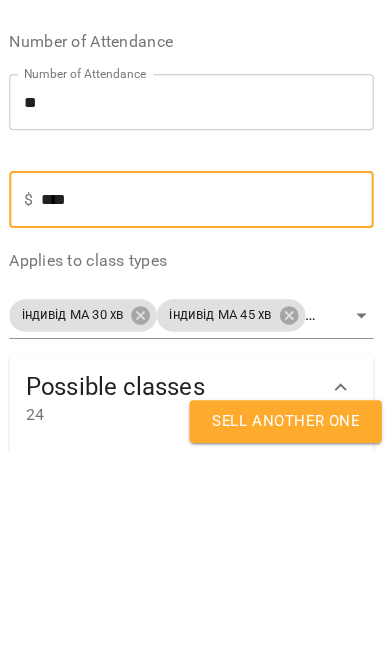 type on "*****" 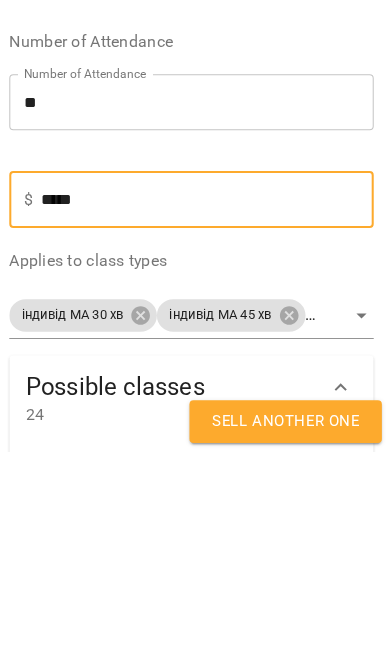 type on "*******" 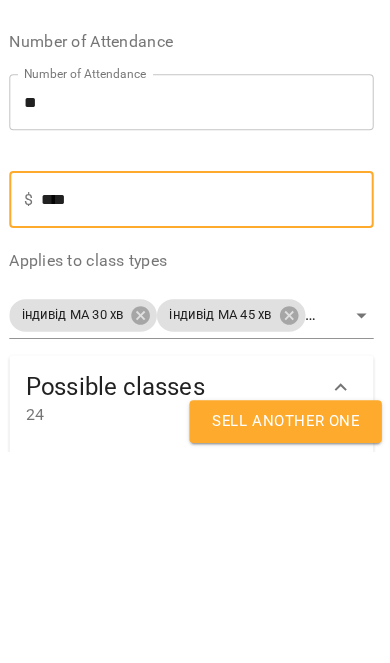 type on "*****" 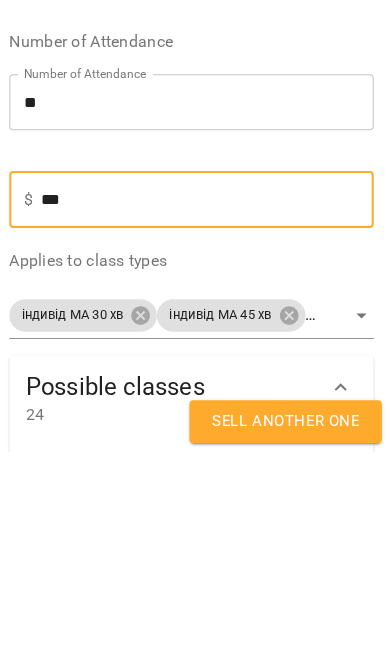 type on "**" 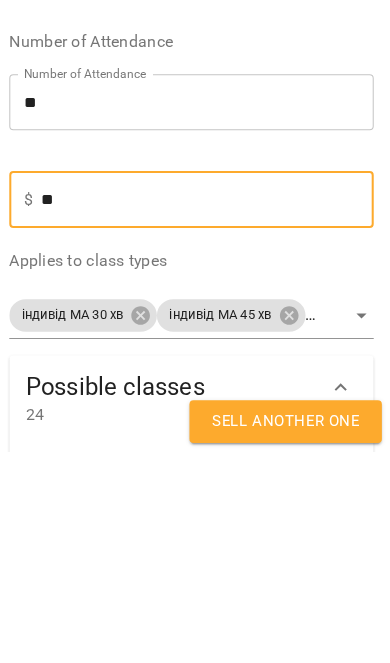 type on "****" 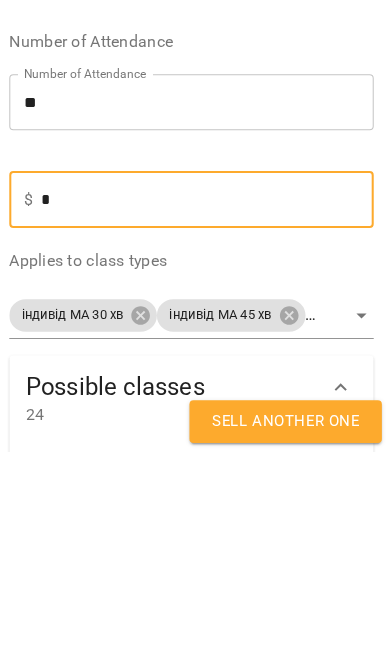 type on "***" 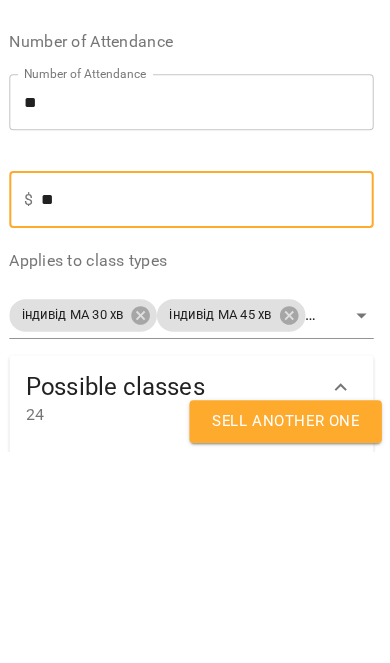 type on "****" 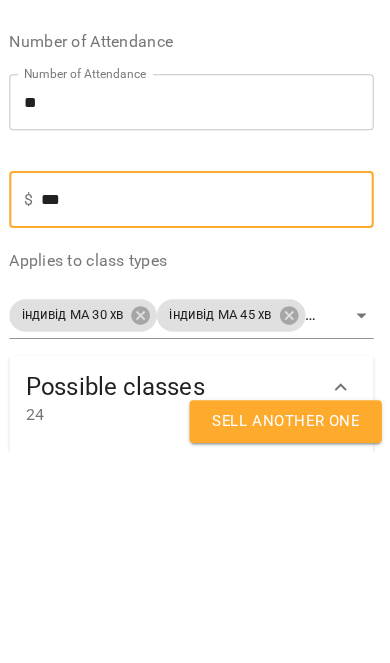 type on "*****" 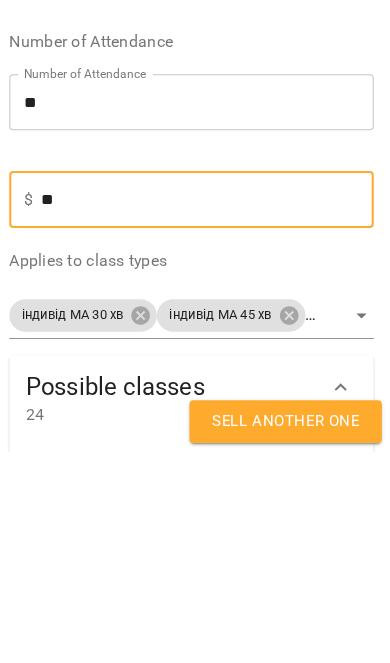 type on "****" 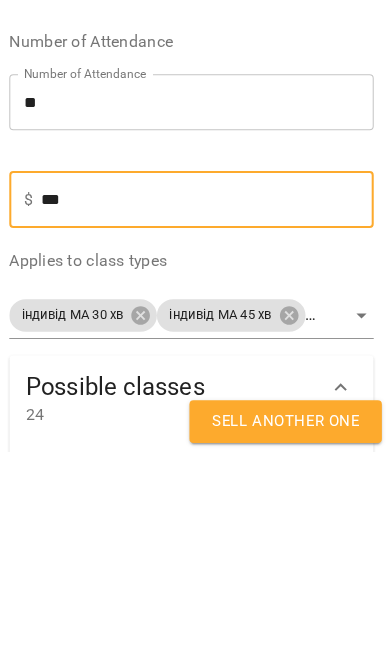 type on "*****" 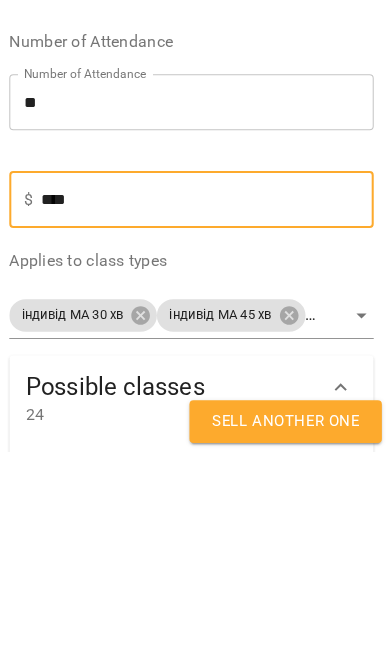 type on "*****" 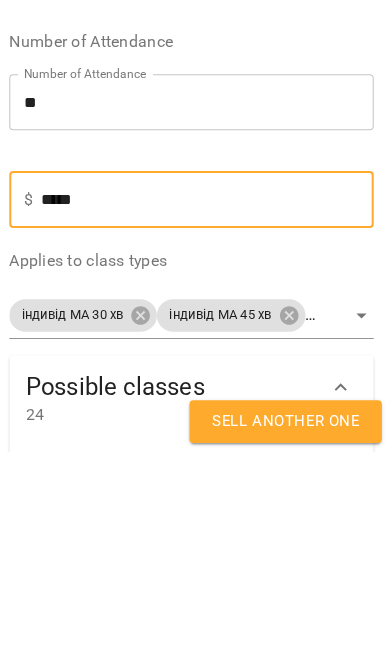 type on "*******" 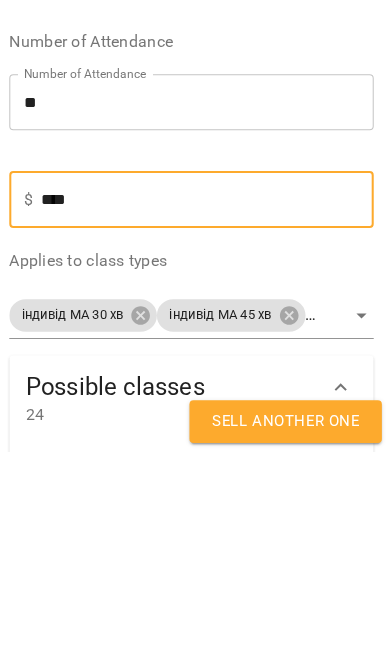 type on "*****" 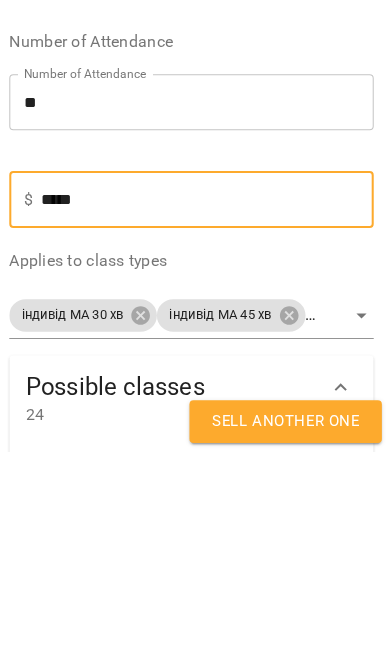 type on "*****" 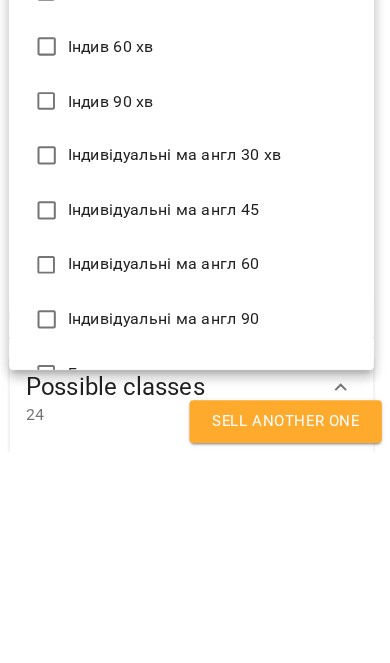 scroll, scrollTop: 1680, scrollLeft: 0, axis: vertical 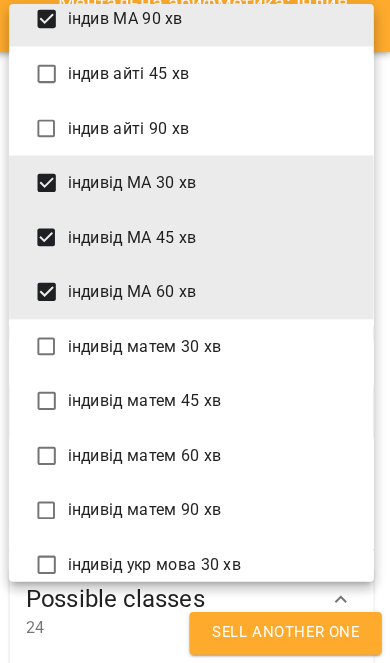 click on "індивід МА 30 хв" at bounding box center [195, 192] 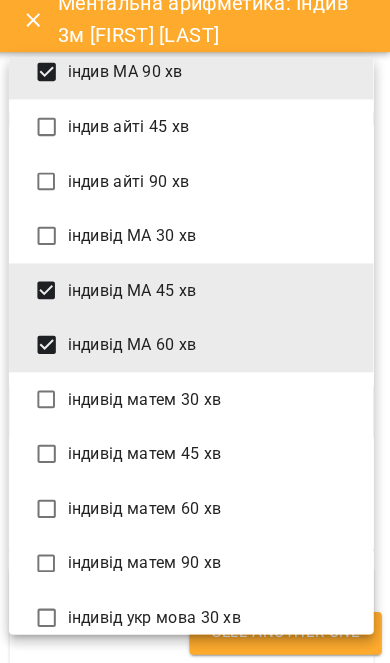 click on "індивід МА 60 хв" at bounding box center [195, 351] 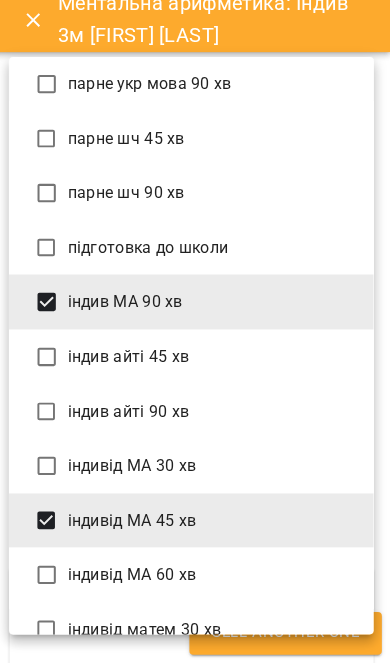 click on "індив МА 90 хв" at bounding box center (195, 309) 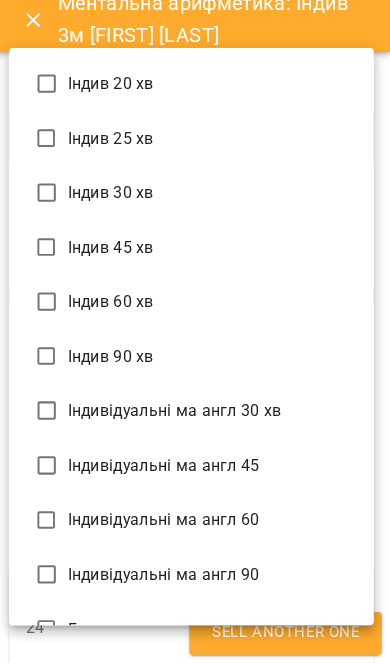 click at bounding box center [195, 331] 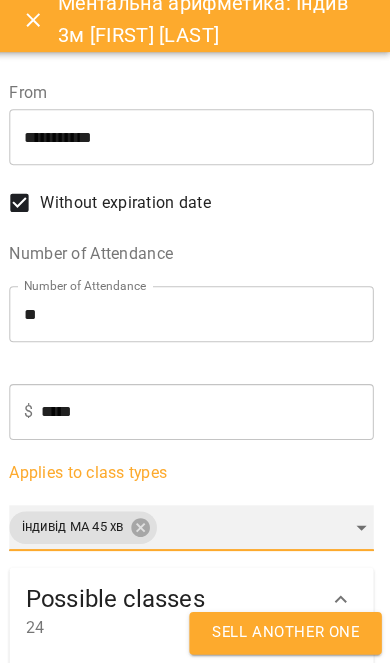 scroll, scrollTop: 0, scrollLeft: 0, axis: both 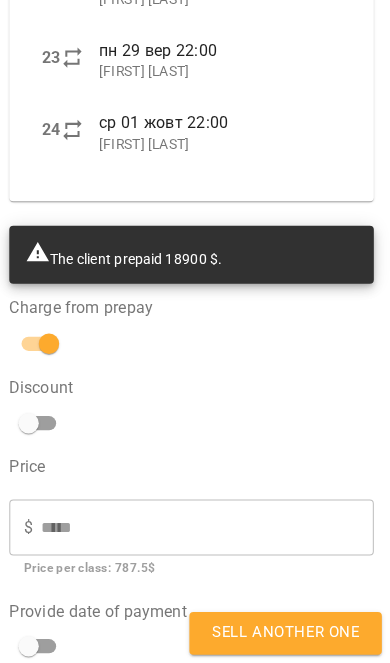 click on "Sell another one" at bounding box center (287, 634) 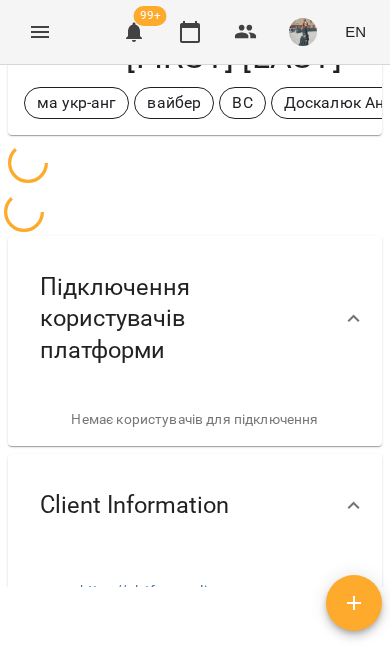 scroll, scrollTop: 0, scrollLeft: 0, axis: both 